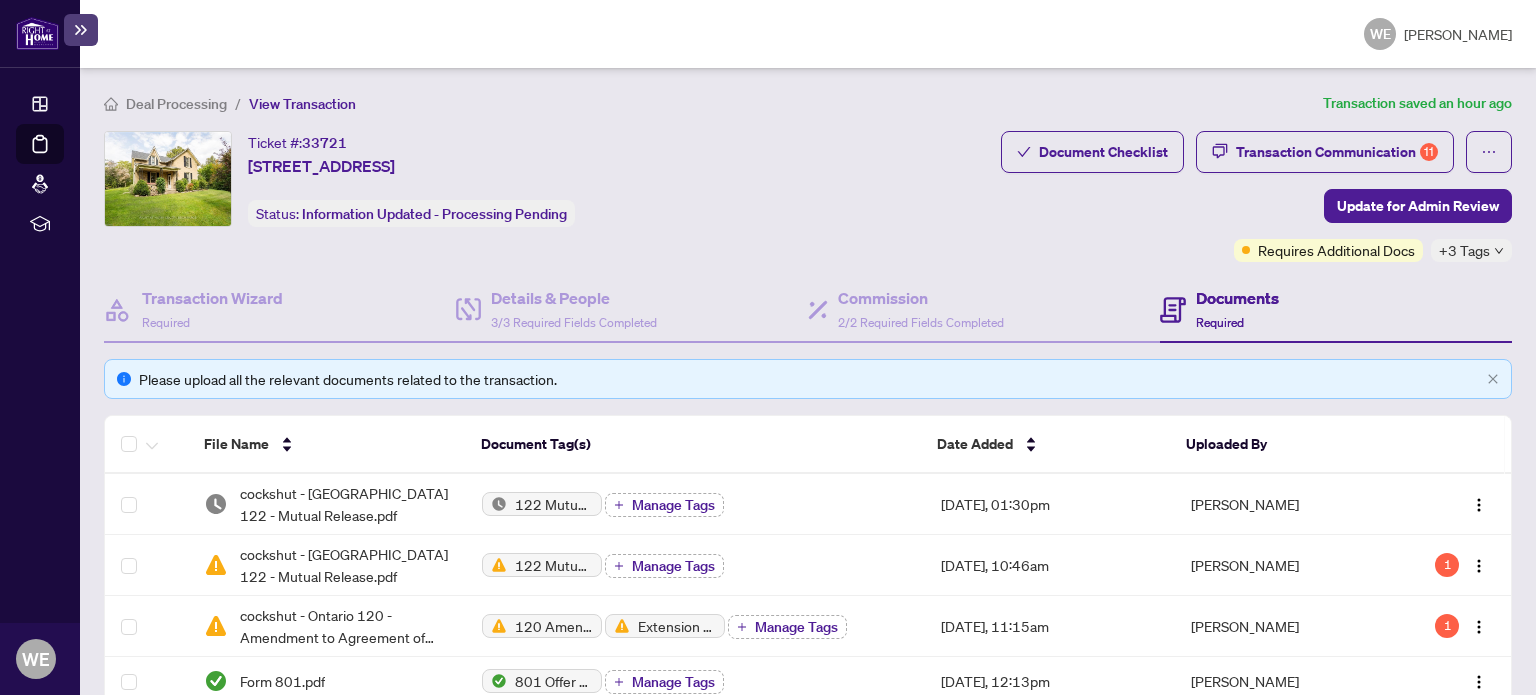 scroll, scrollTop: 0, scrollLeft: 0, axis: both 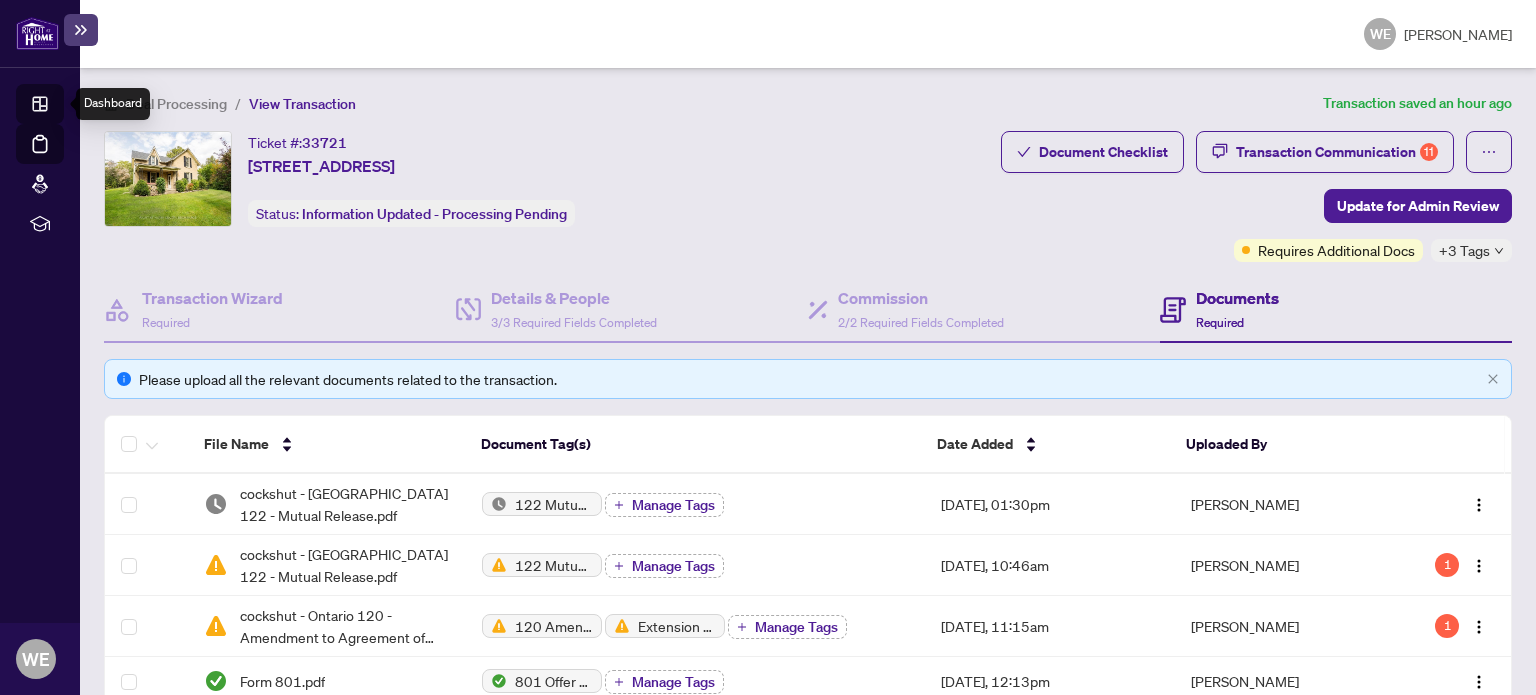 click on "Dashboard" at bounding box center [62, 107] 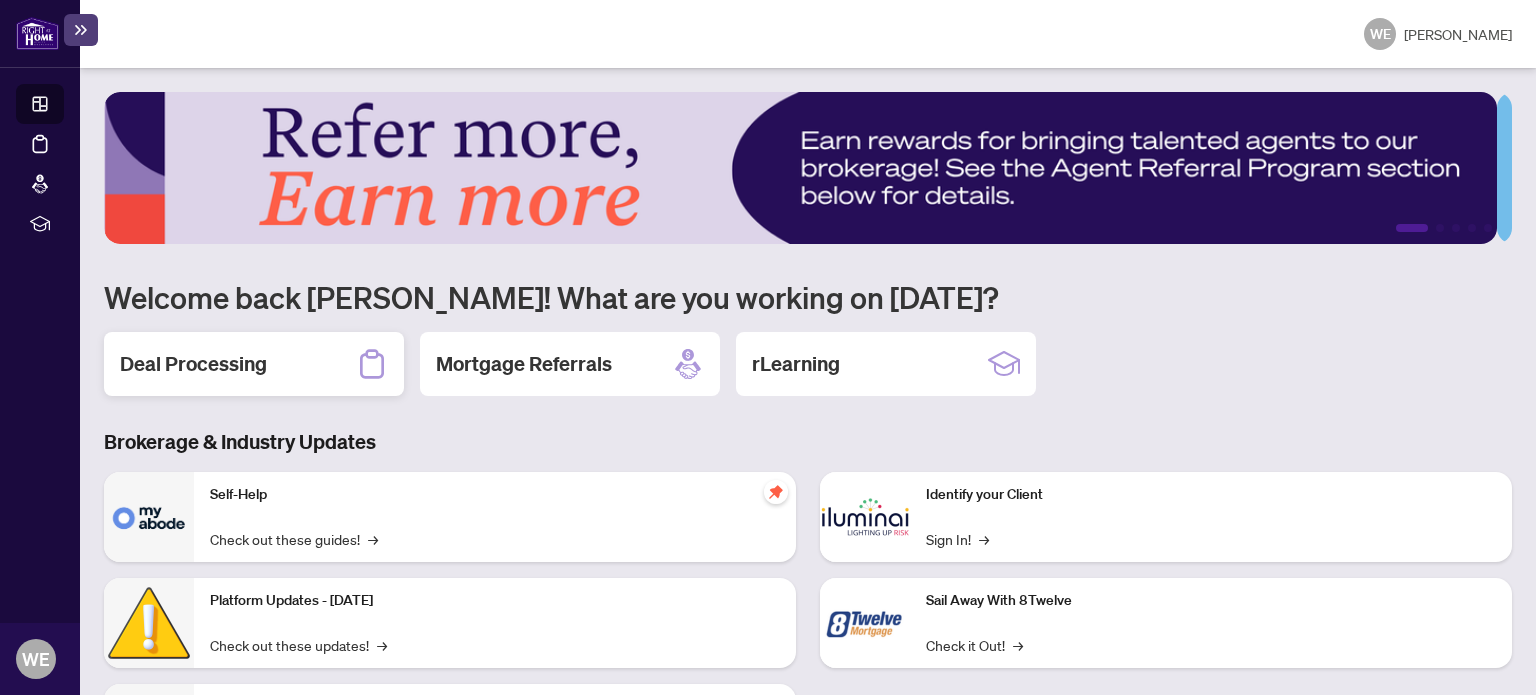 click on "Deal Processing" at bounding box center (193, 364) 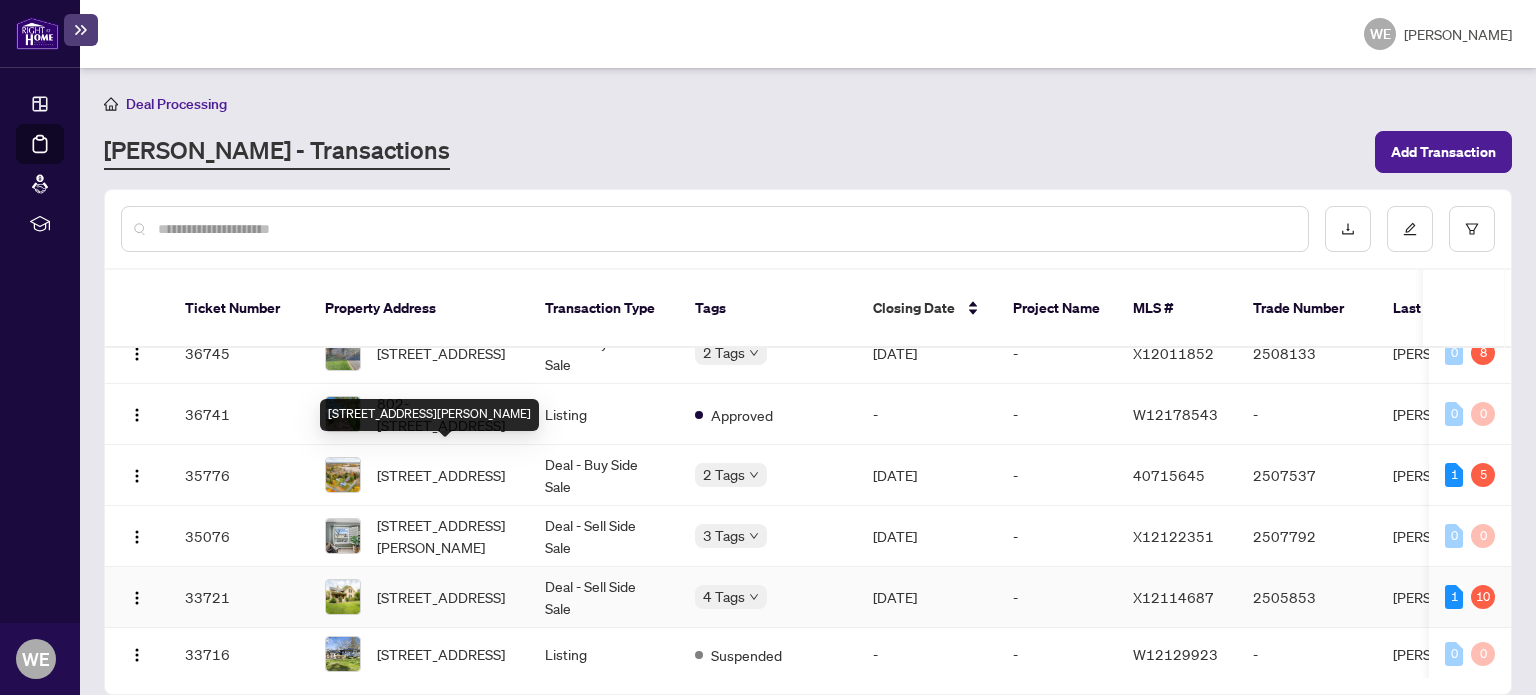 scroll, scrollTop: 300, scrollLeft: 0, axis: vertical 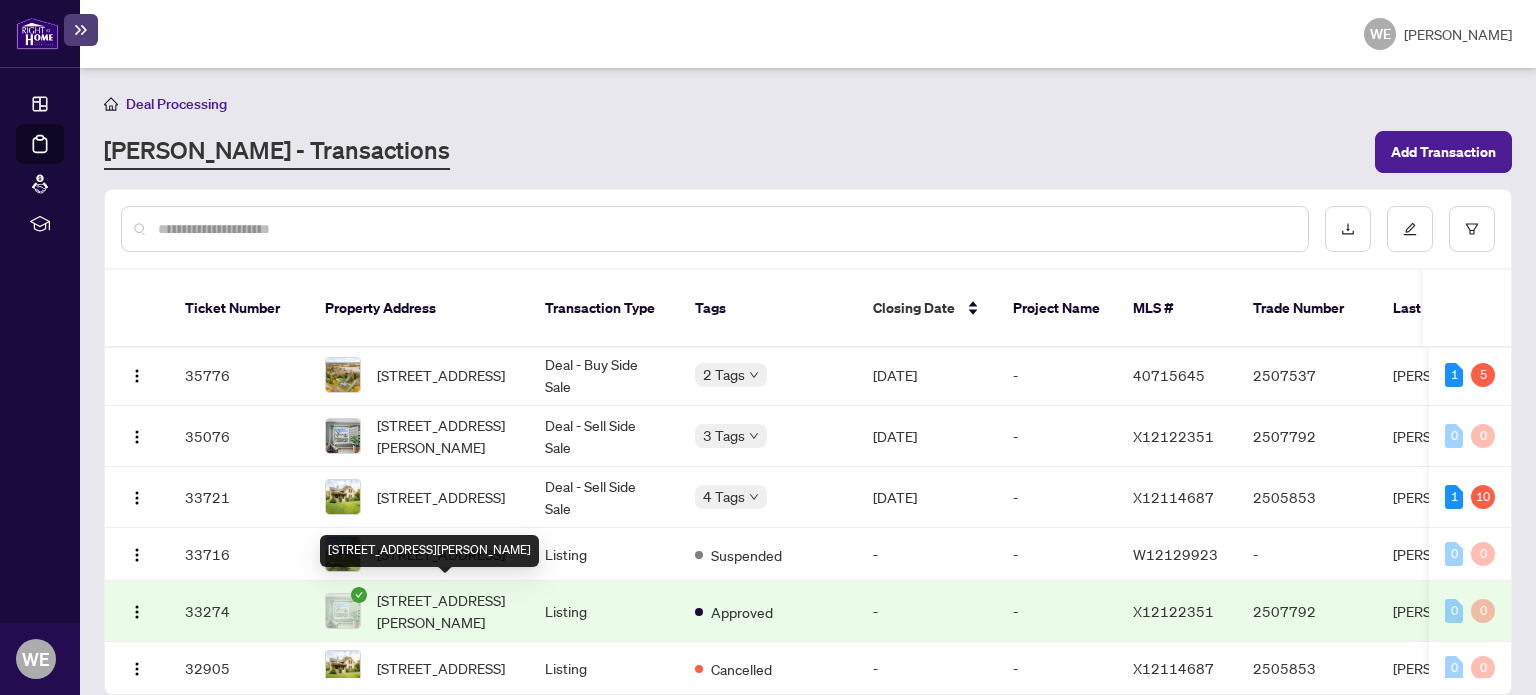 click on "[STREET_ADDRESS][PERSON_NAME]" at bounding box center (445, 611) 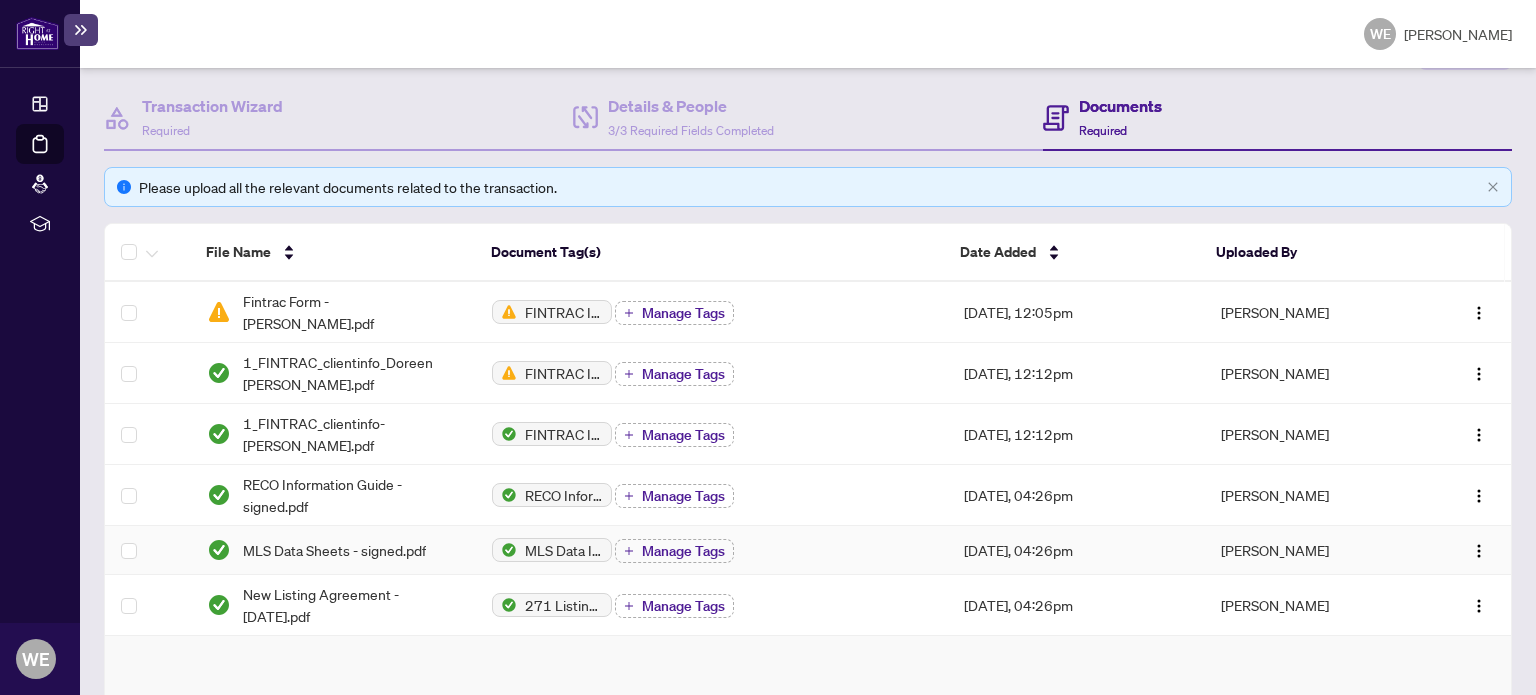 scroll, scrollTop: 0, scrollLeft: 0, axis: both 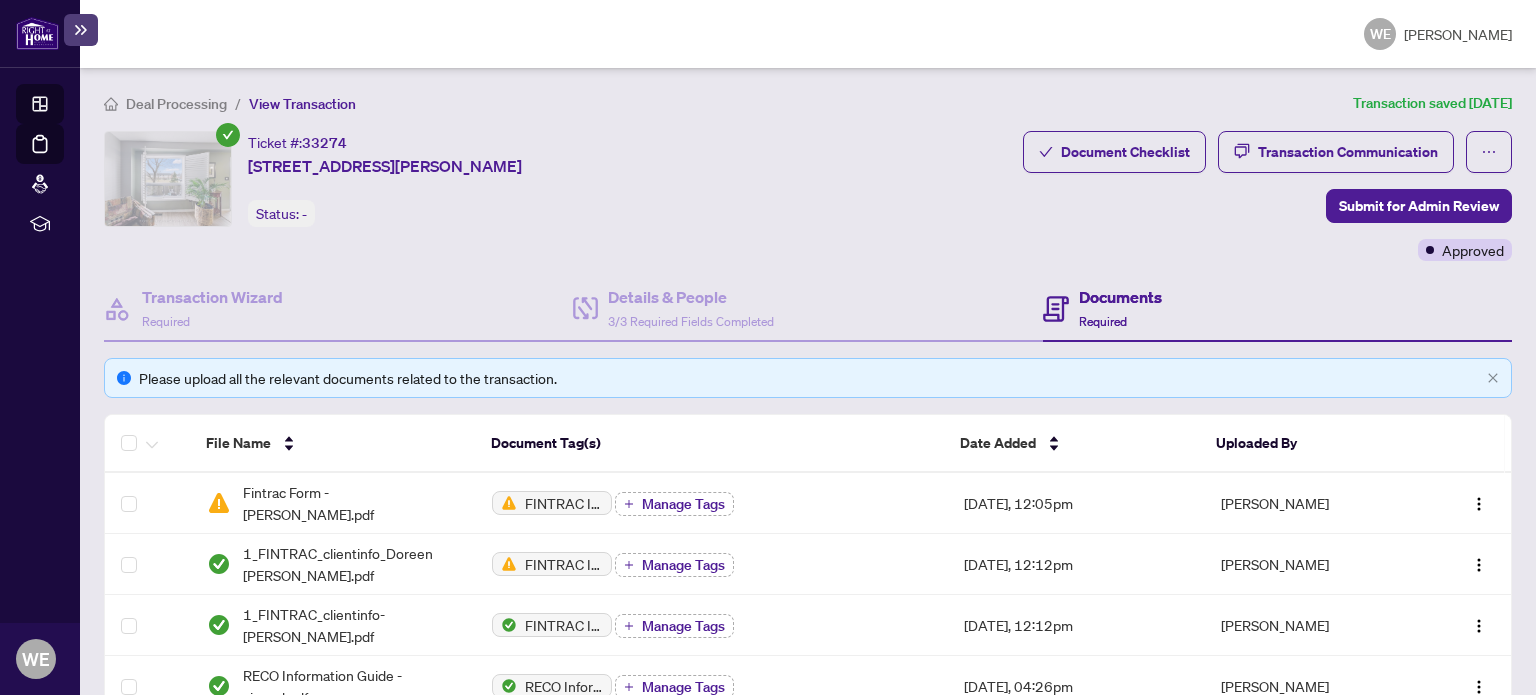 click on "Dashboard" at bounding box center (62, 107) 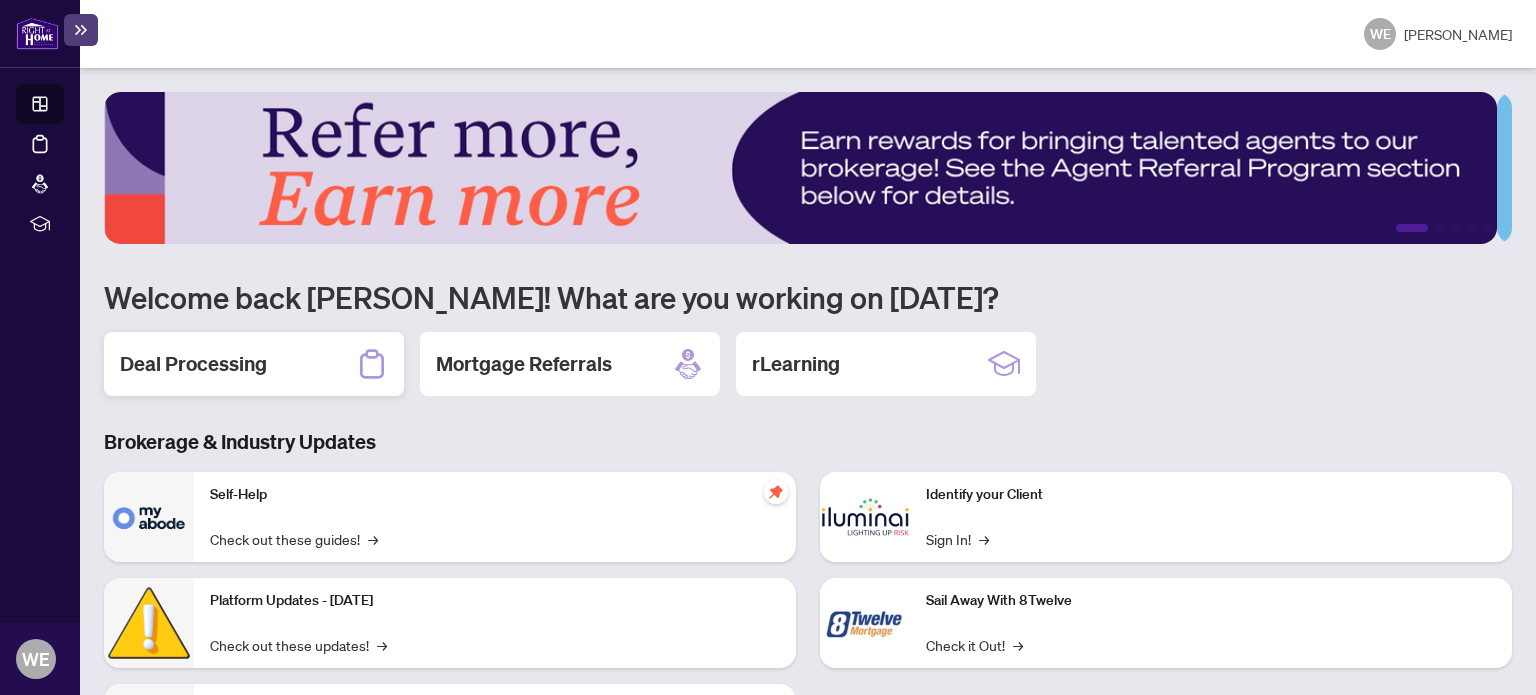 click on "Deal Processing" at bounding box center [193, 364] 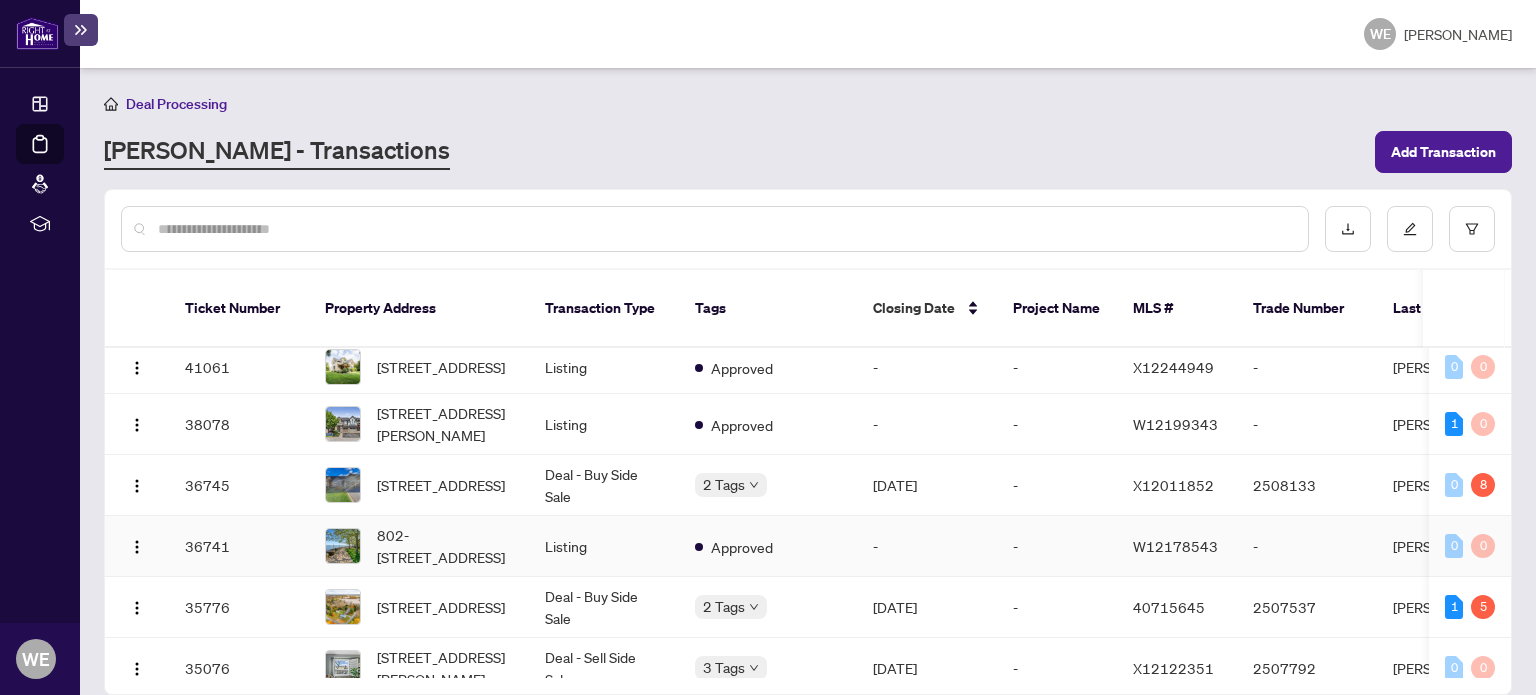 scroll, scrollTop: 100, scrollLeft: 0, axis: vertical 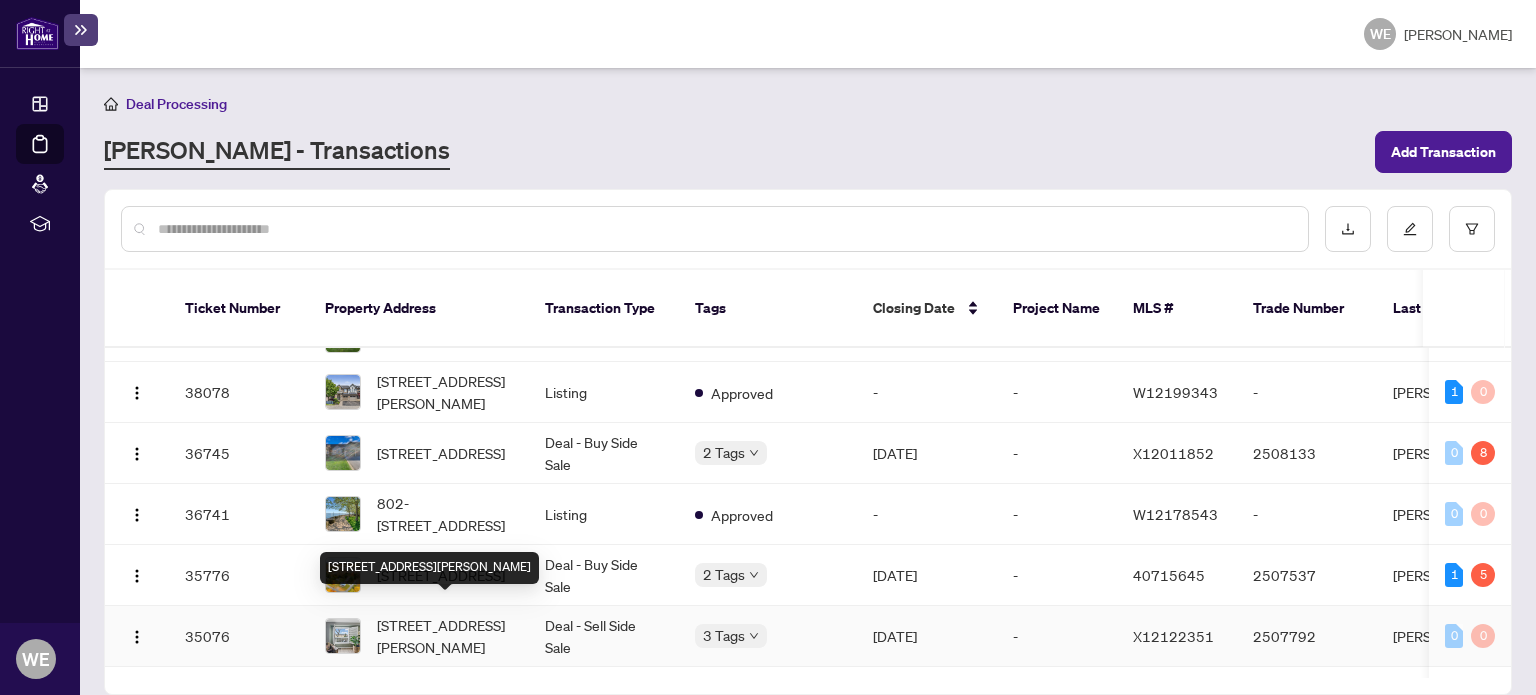 click on "[STREET_ADDRESS][PERSON_NAME]" at bounding box center (445, 636) 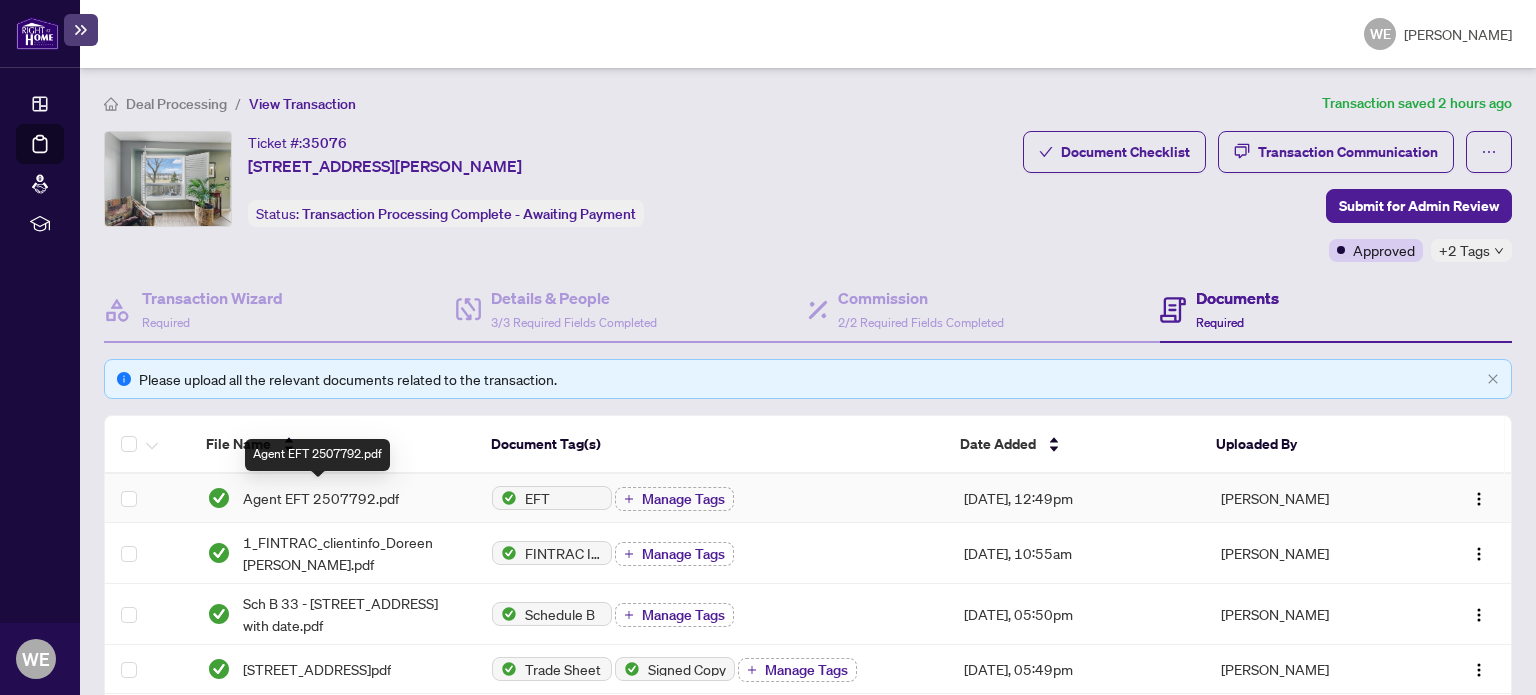 click on "Agent EFT 2507792.pdf" at bounding box center (321, 498) 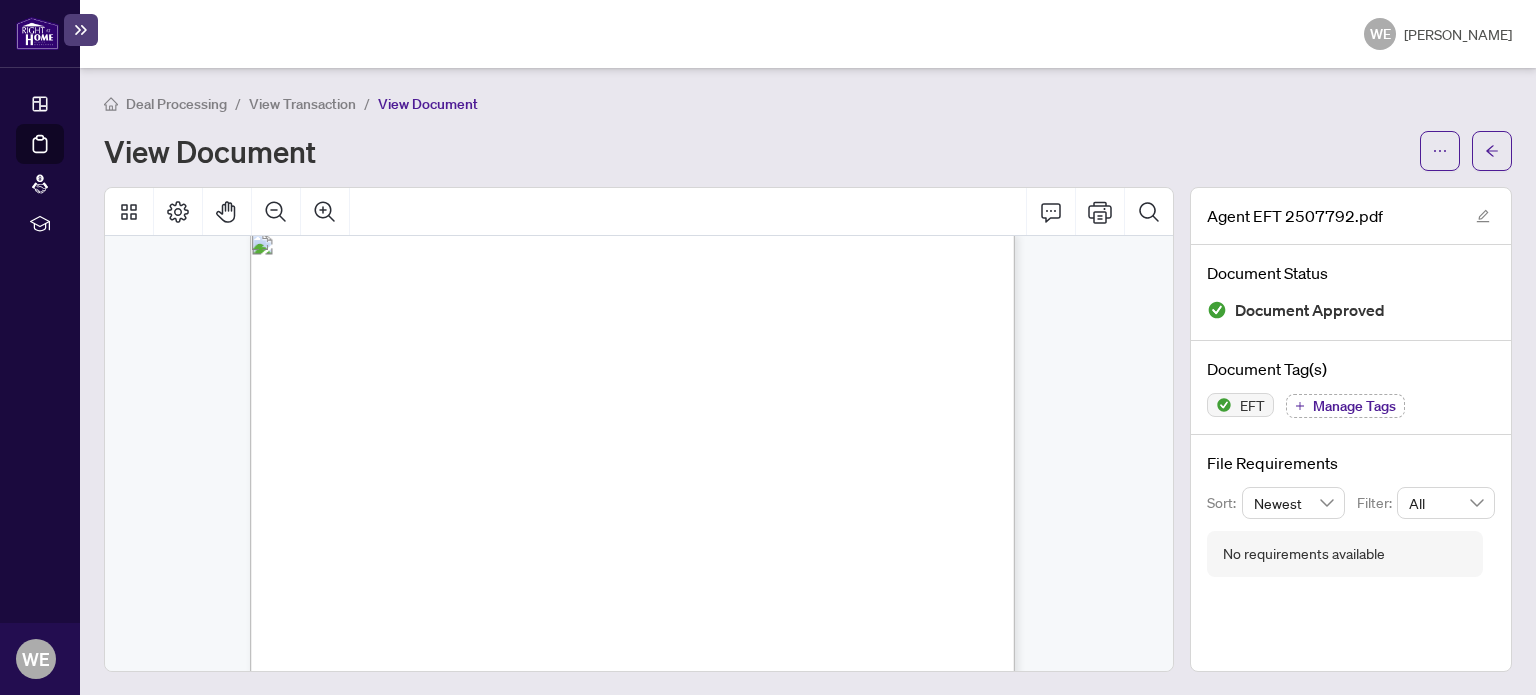 scroll, scrollTop: 0, scrollLeft: 0, axis: both 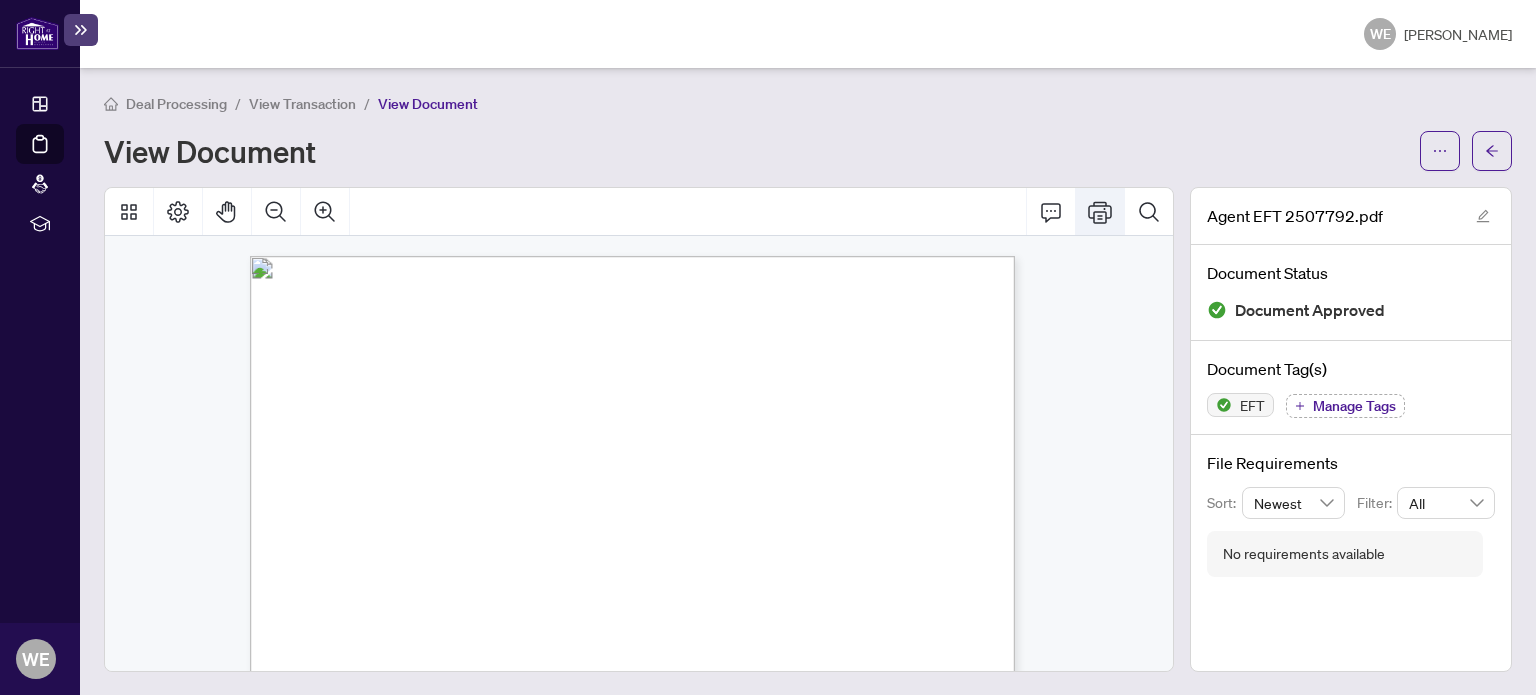 click 